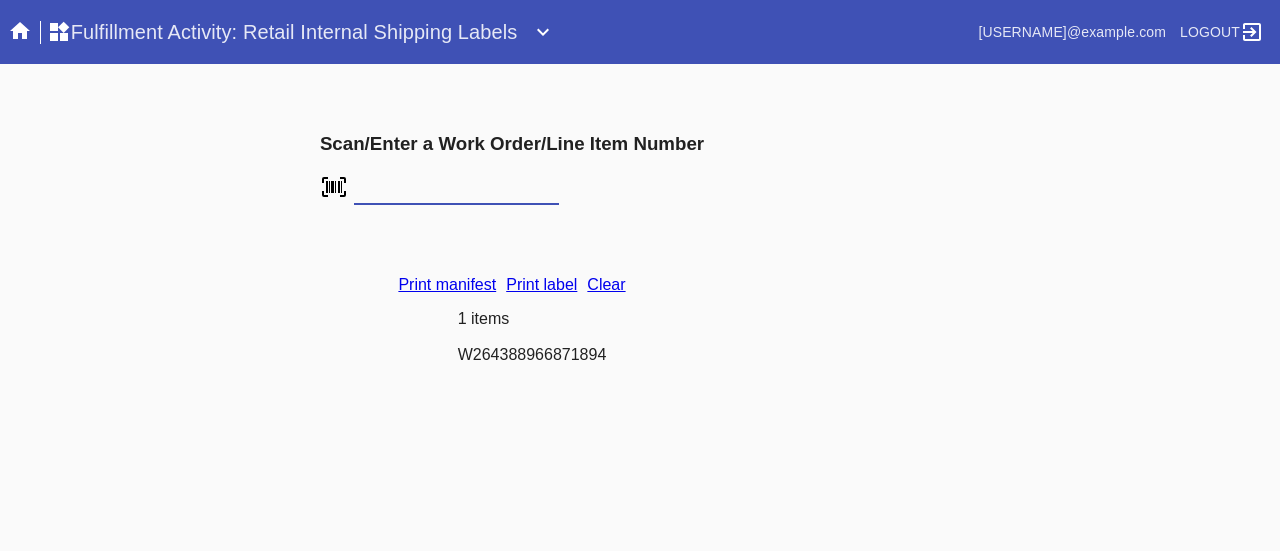 scroll, scrollTop: 0, scrollLeft: 0, axis: both 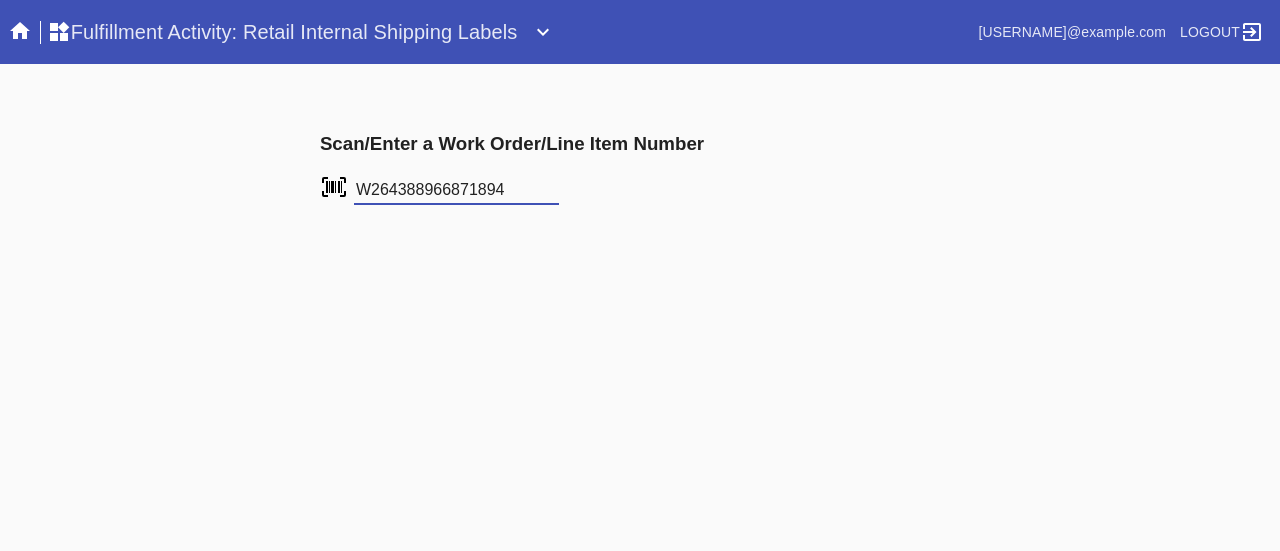 type on "W264388966871894" 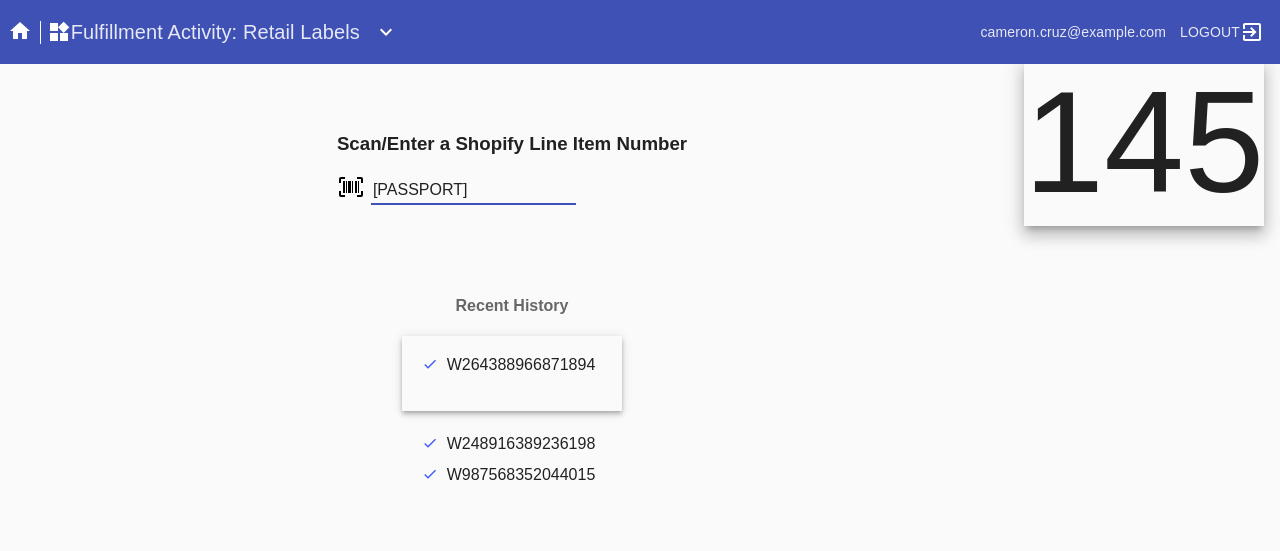 scroll, scrollTop: 0, scrollLeft: 0, axis: both 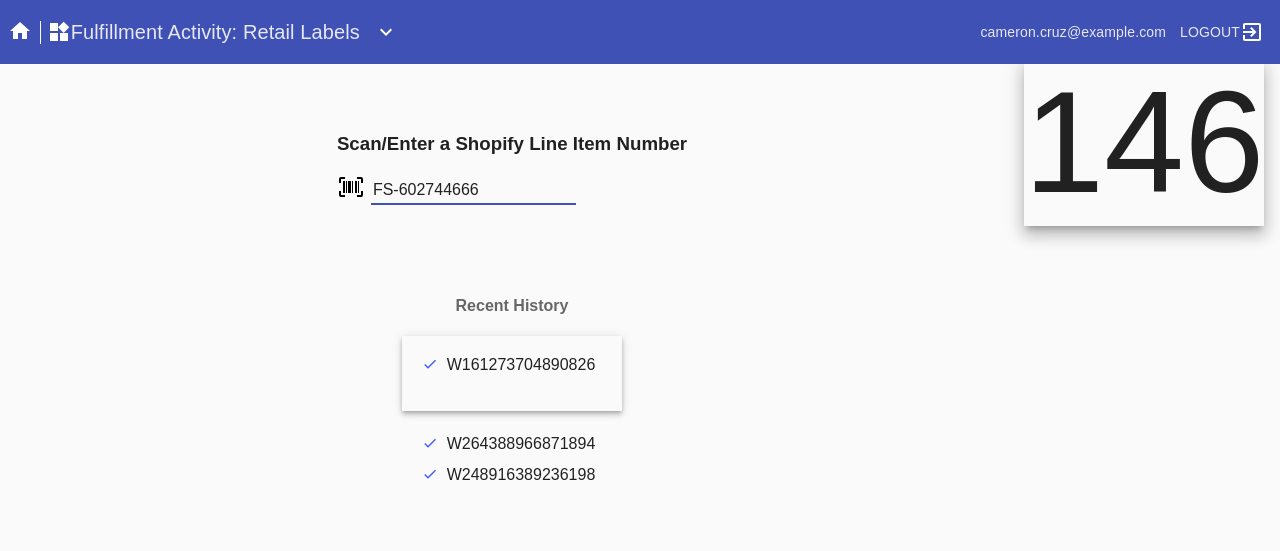 type on "FS-602744666" 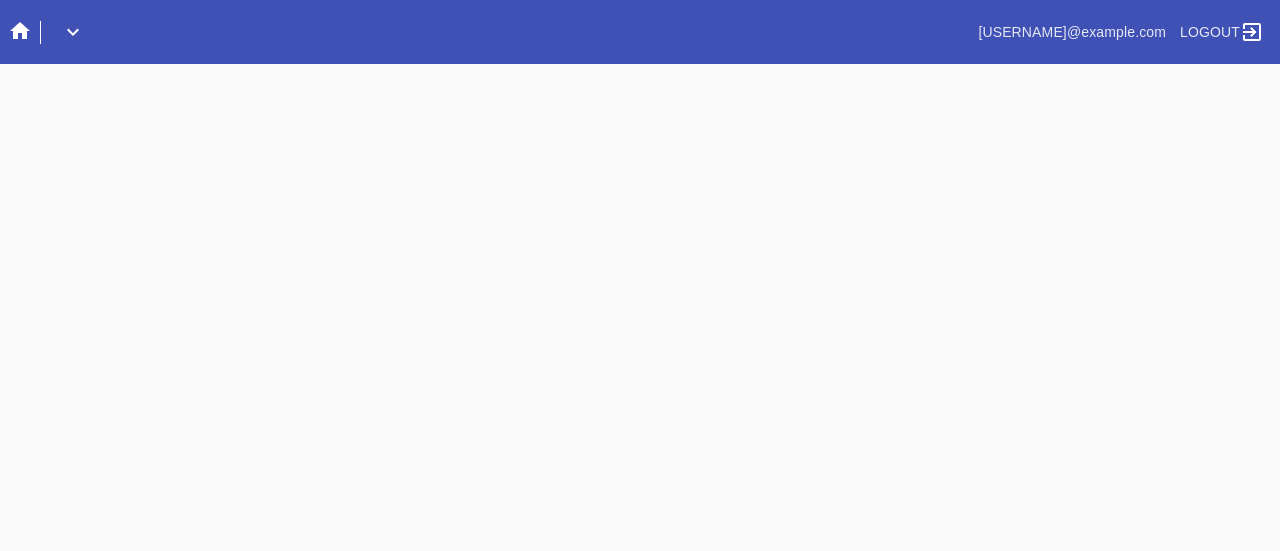 scroll, scrollTop: 0, scrollLeft: 0, axis: both 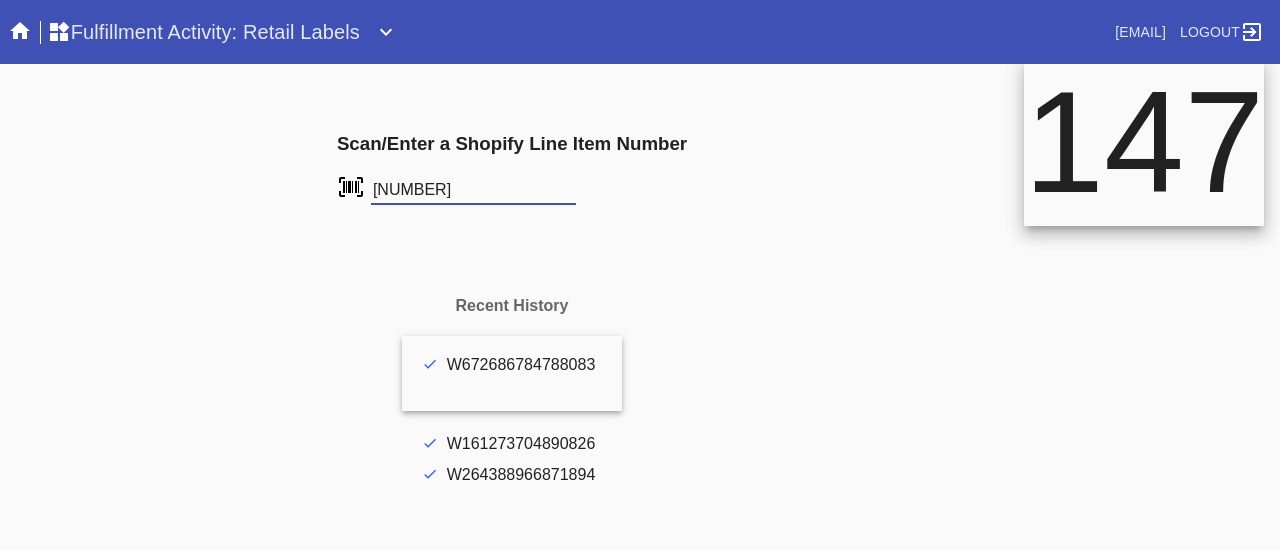 type on "FS-356621850" 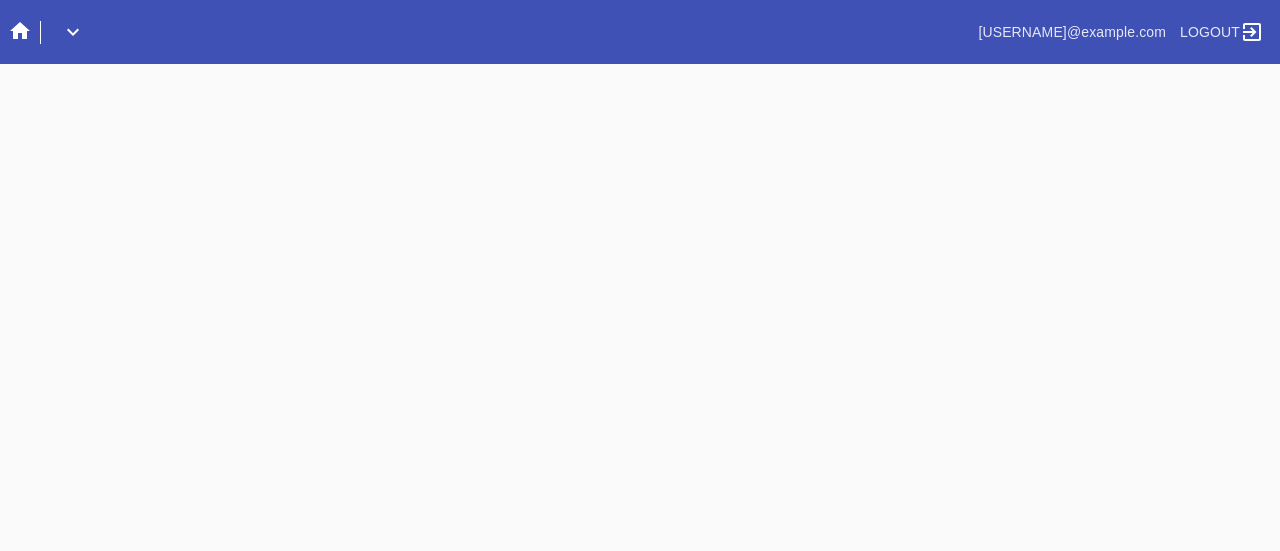 scroll, scrollTop: 0, scrollLeft: 0, axis: both 